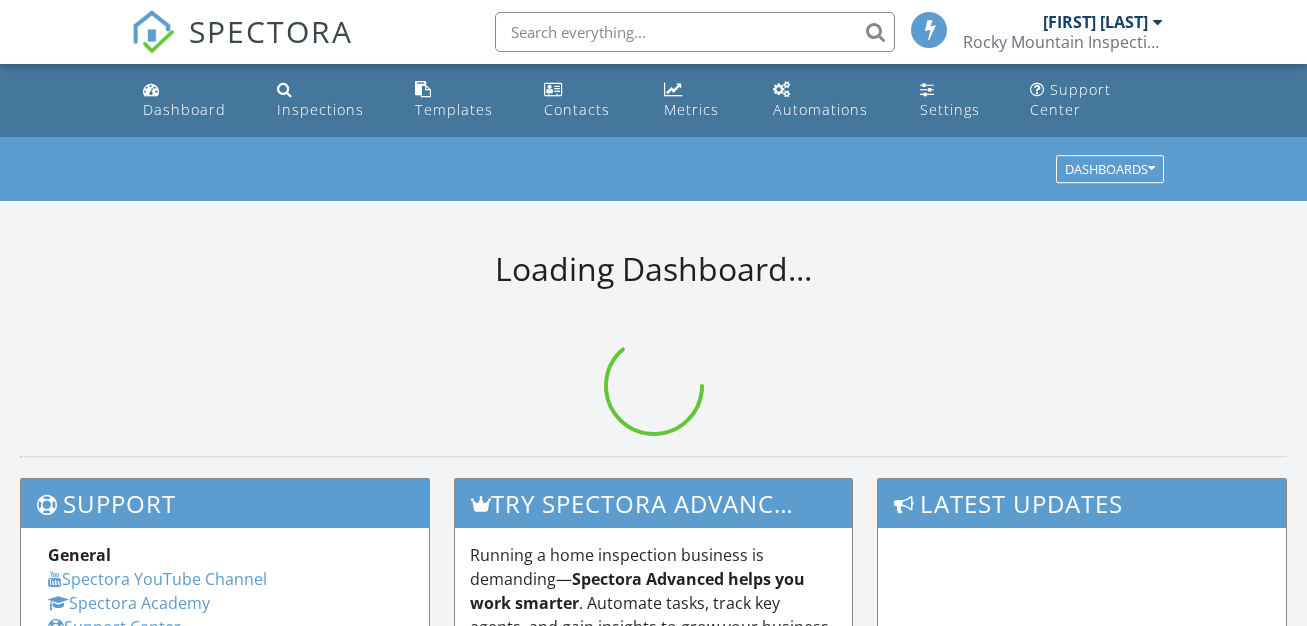 scroll, scrollTop: 0, scrollLeft: 0, axis: both 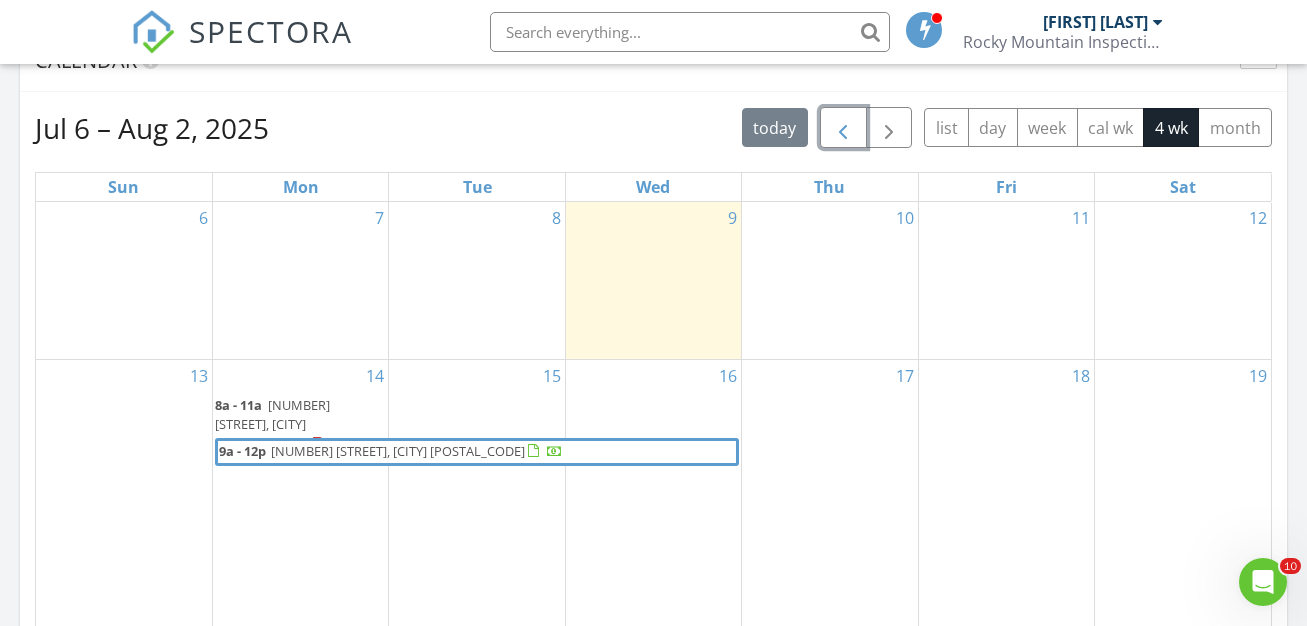 click at bounding box center (843, 128) 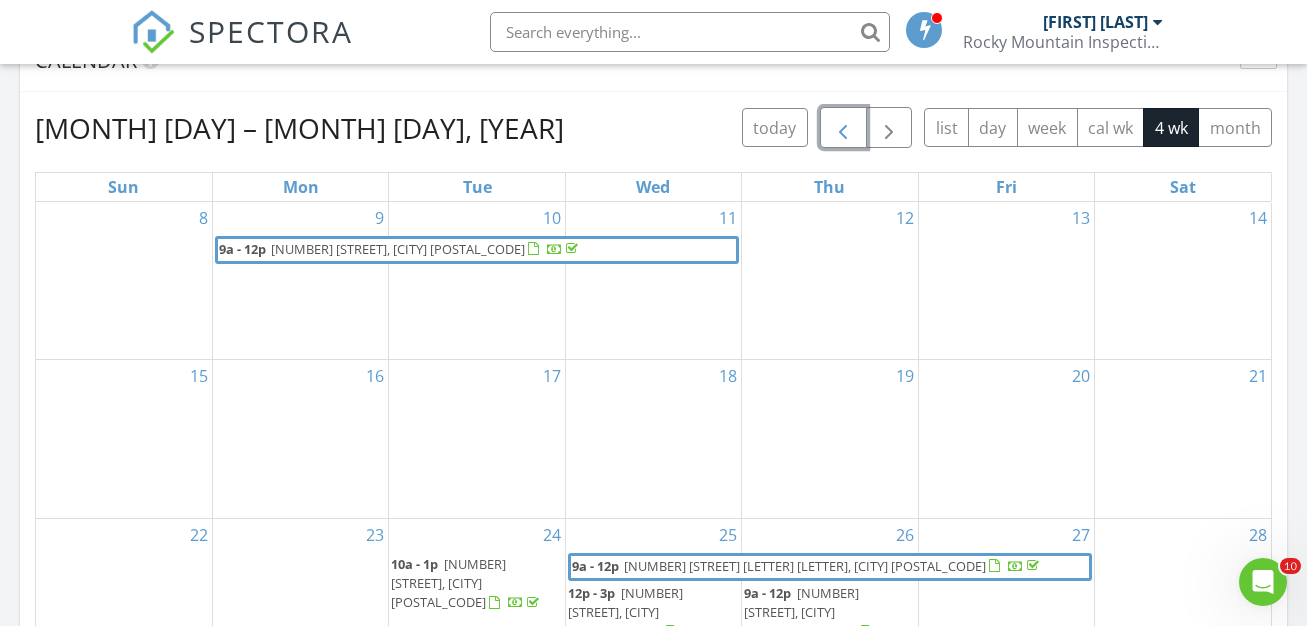 click at bounding box center (843, 128) 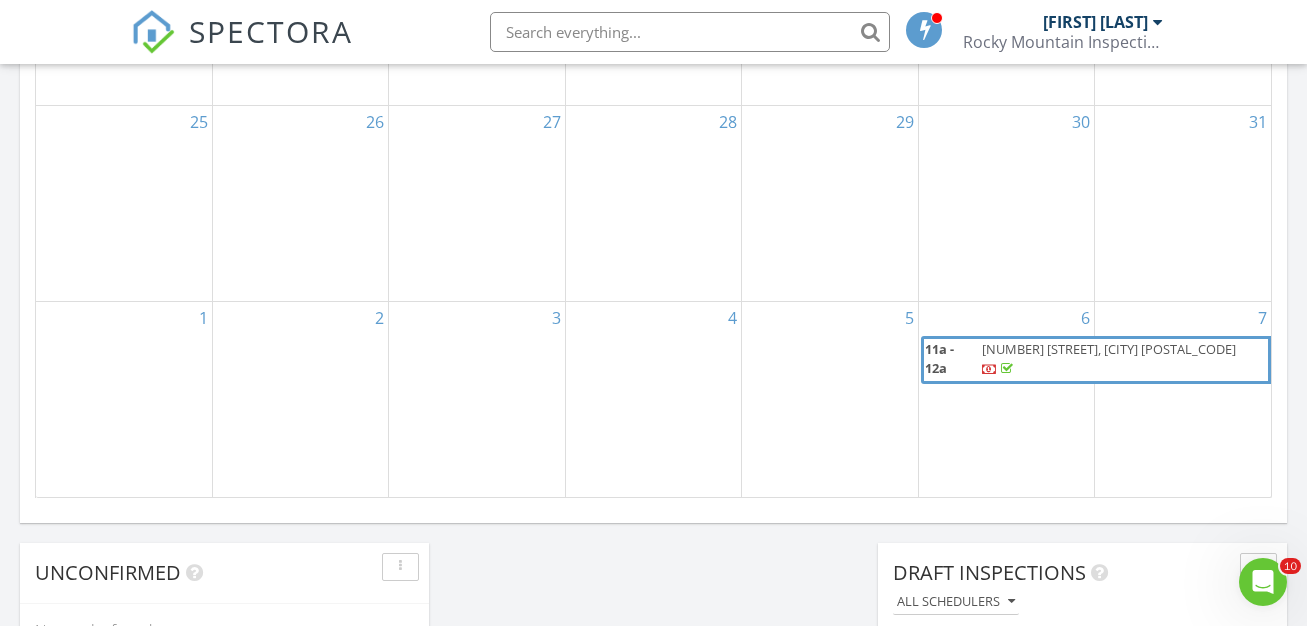 scroll, scrollTop: 1369, scrollLeft: 0, axis: vertical 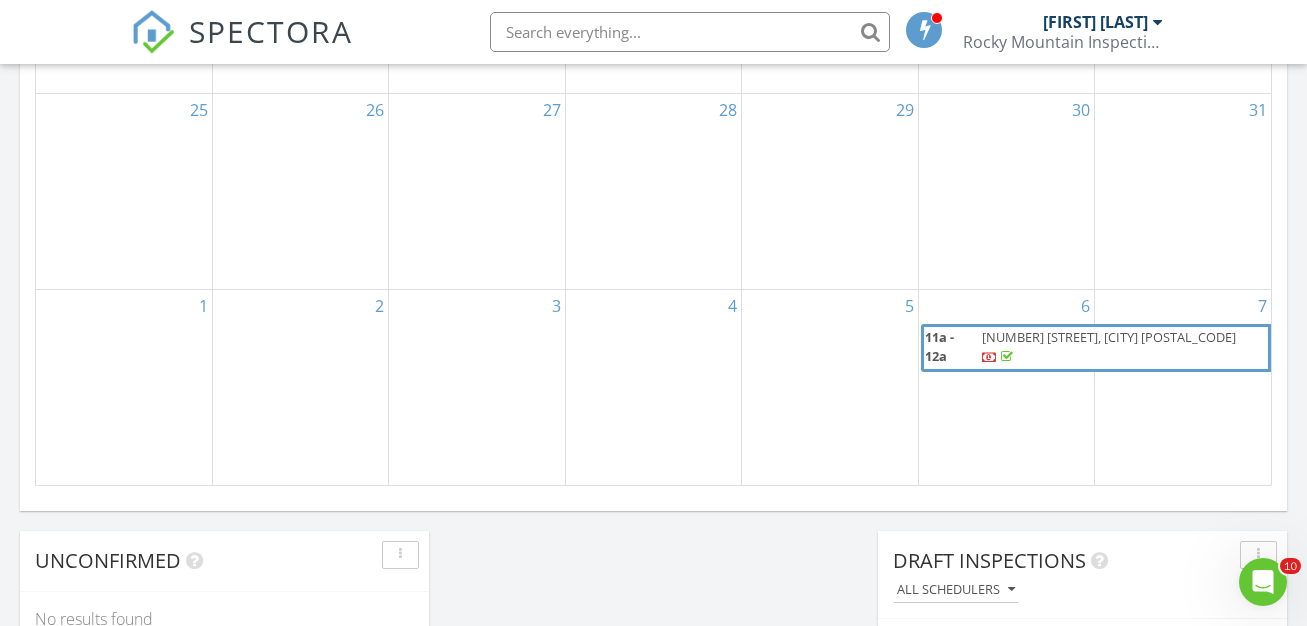 click on "[NUMBER] [STREET], [CITY] [POSTAL_CODE]" at bounding box center (1109, 337) 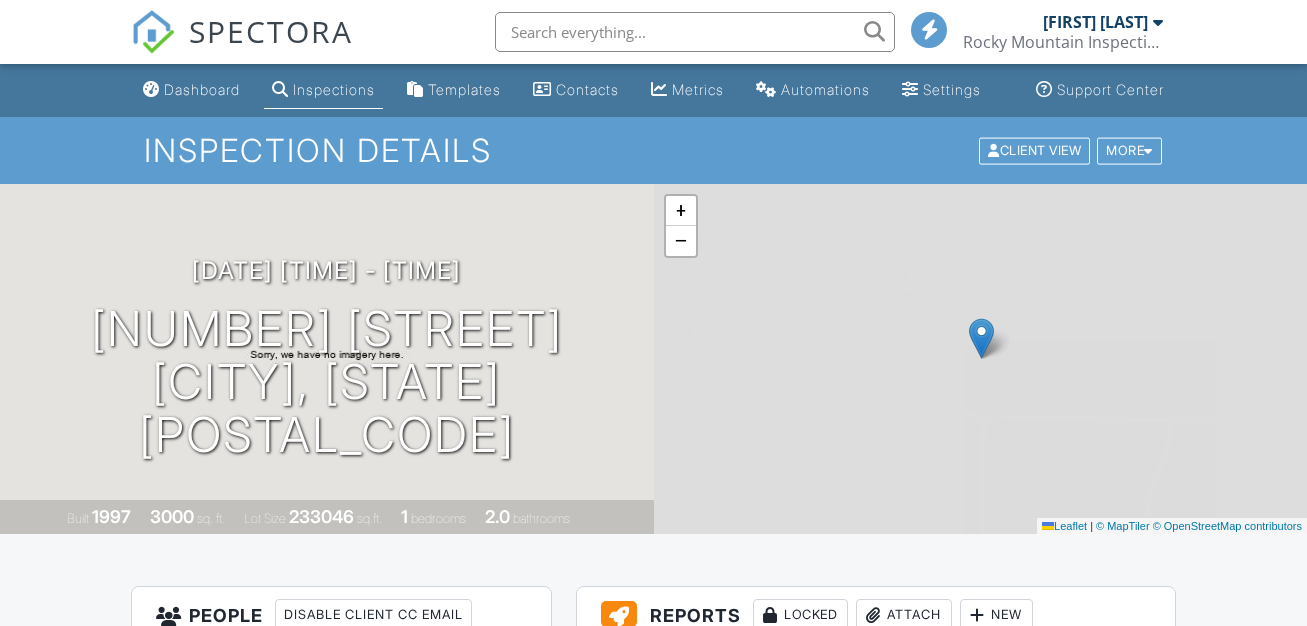 scroll, scrollTop: 0, scrollLeft: 0, axis: both 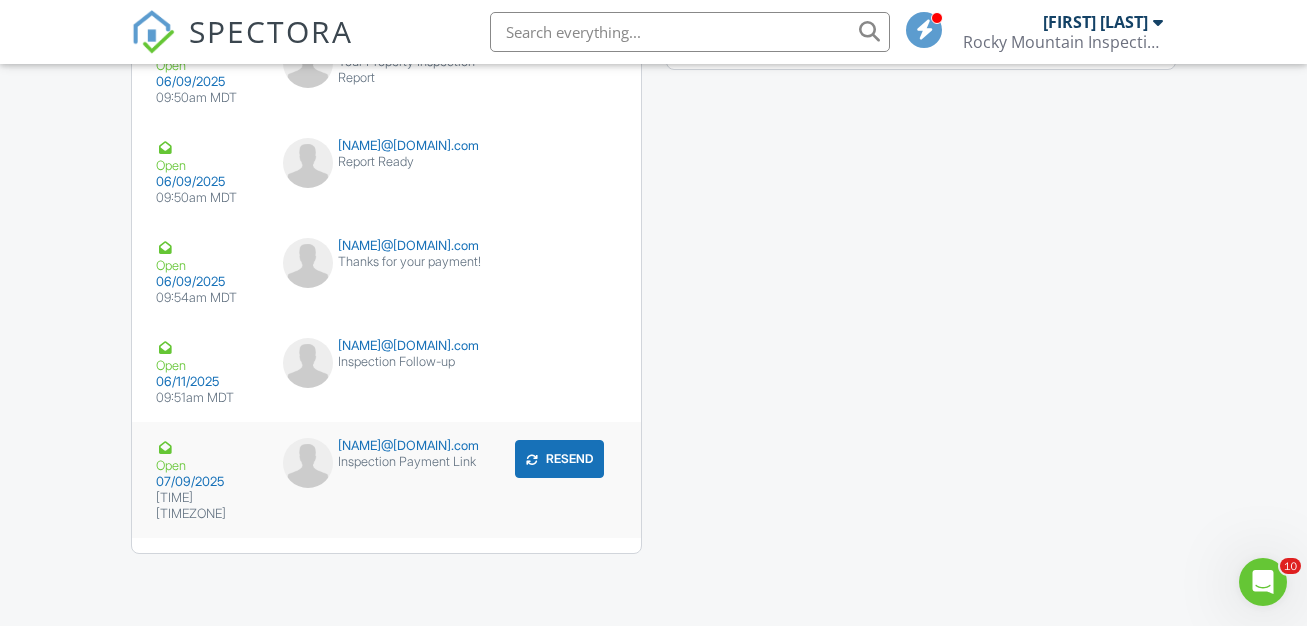 click on "Resend" at bounding box center [559, 459] 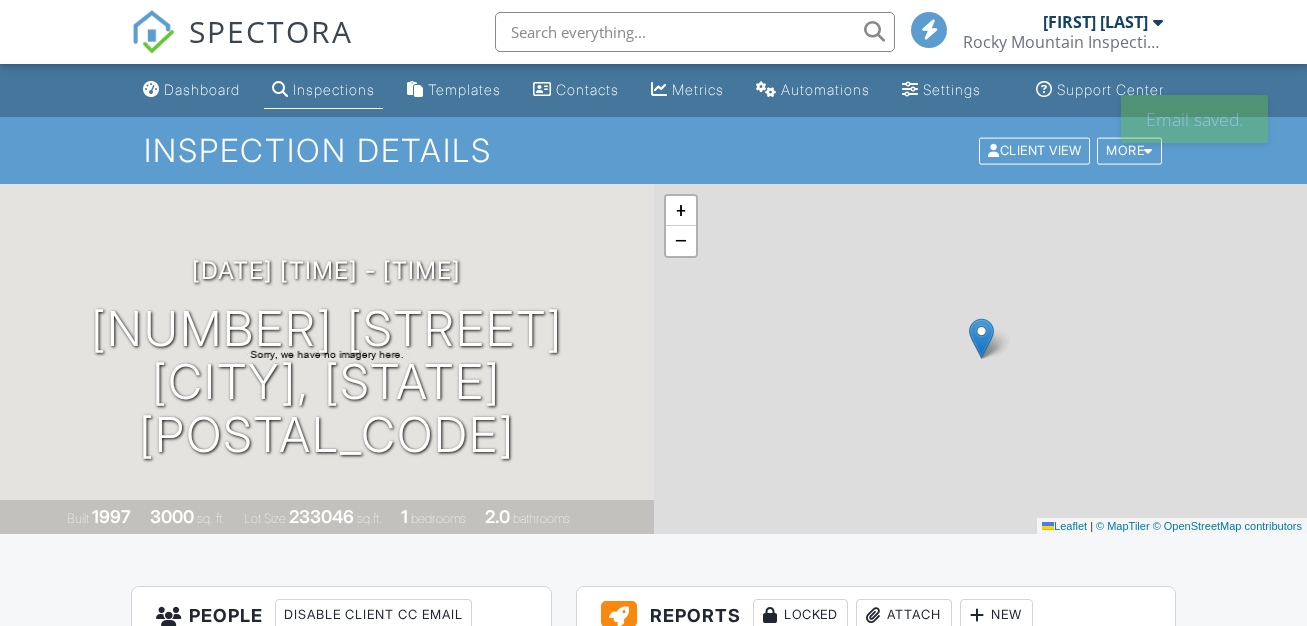 scroll, scrollTop: 0, scrollLeft: 0, axis: both 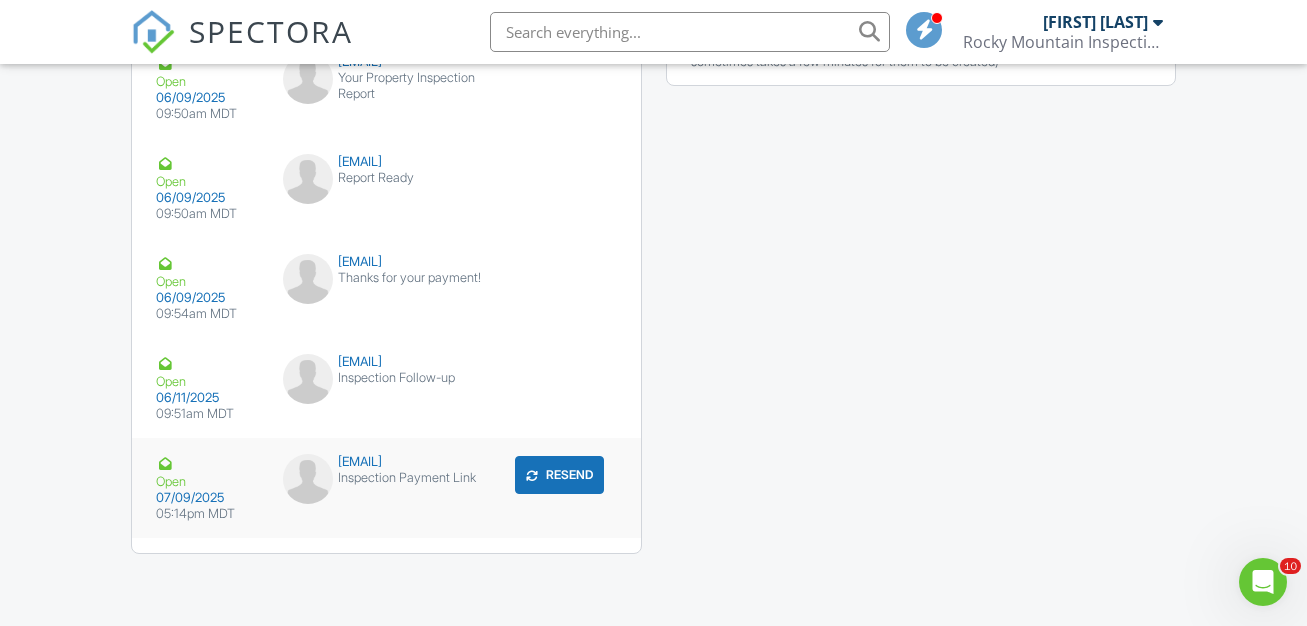 click on "05:14pm MDT" at bounding box center [207, 514] 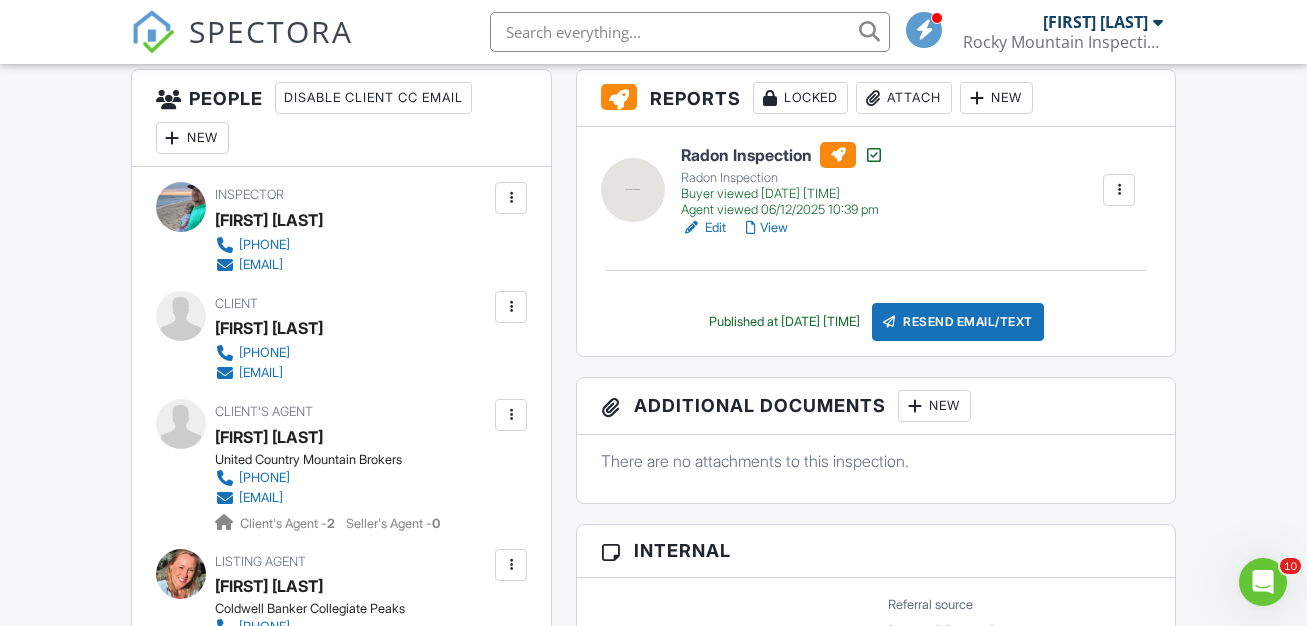 scroll, scrollTop: 0, scrollLeft: 0, axis: both 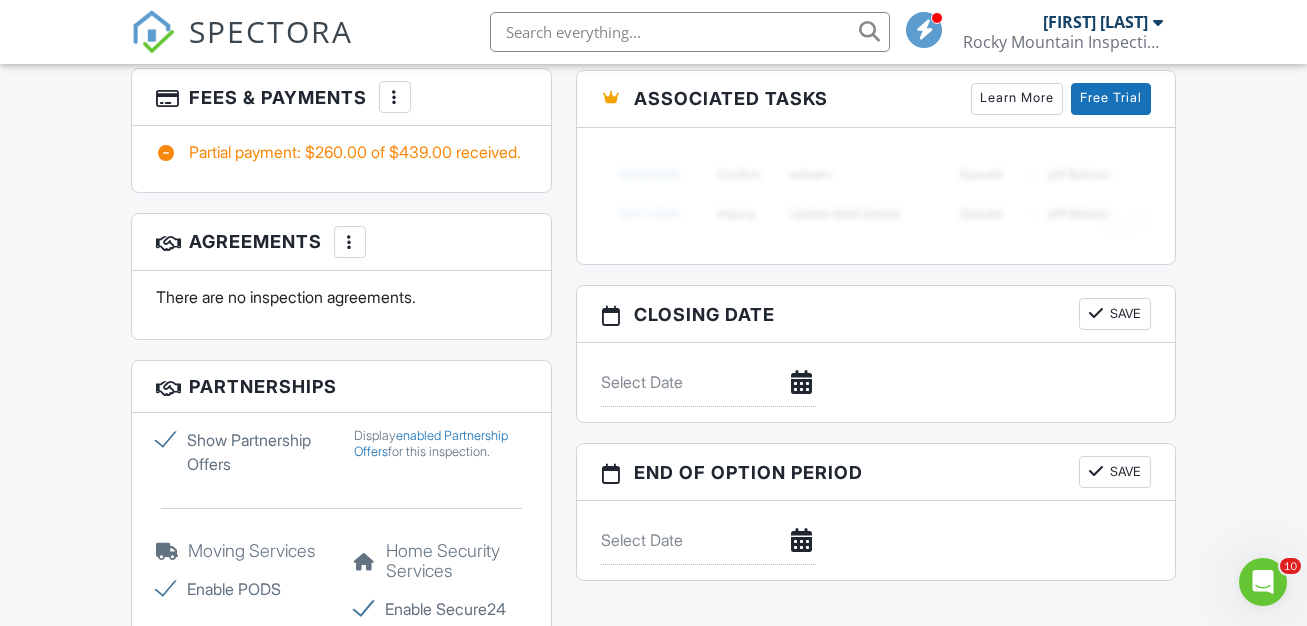 click on "More" at bounding box center (395, 97) 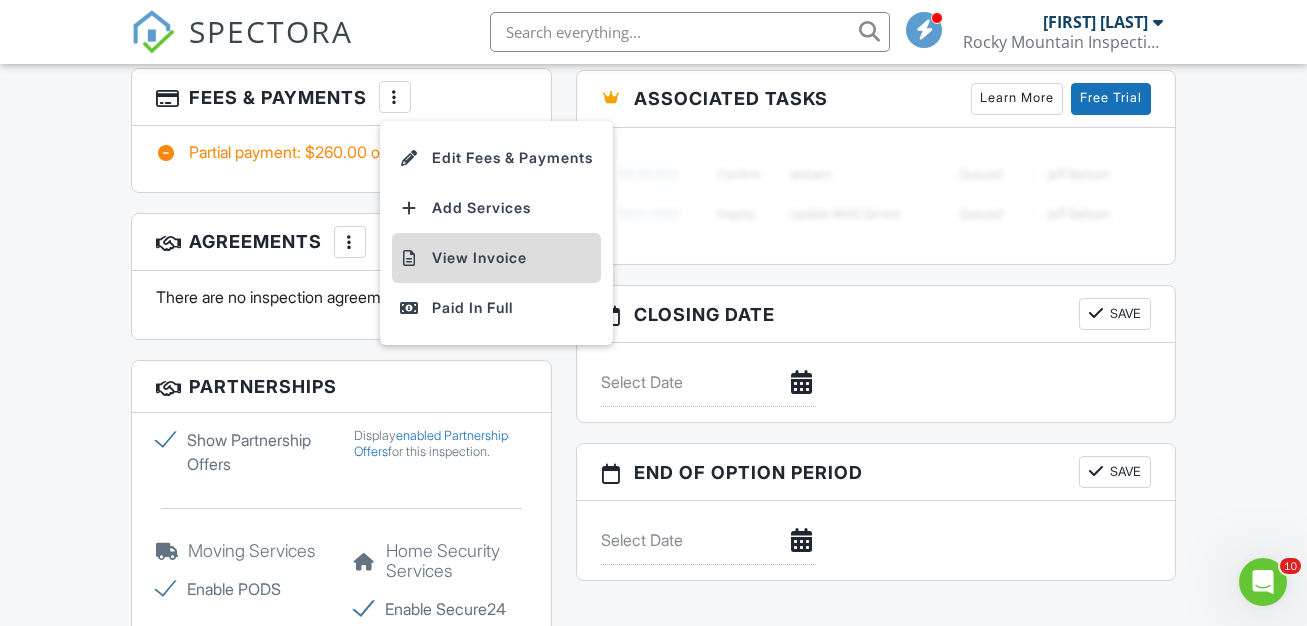 click on "View Invoice" at bounding box center (496, 258) 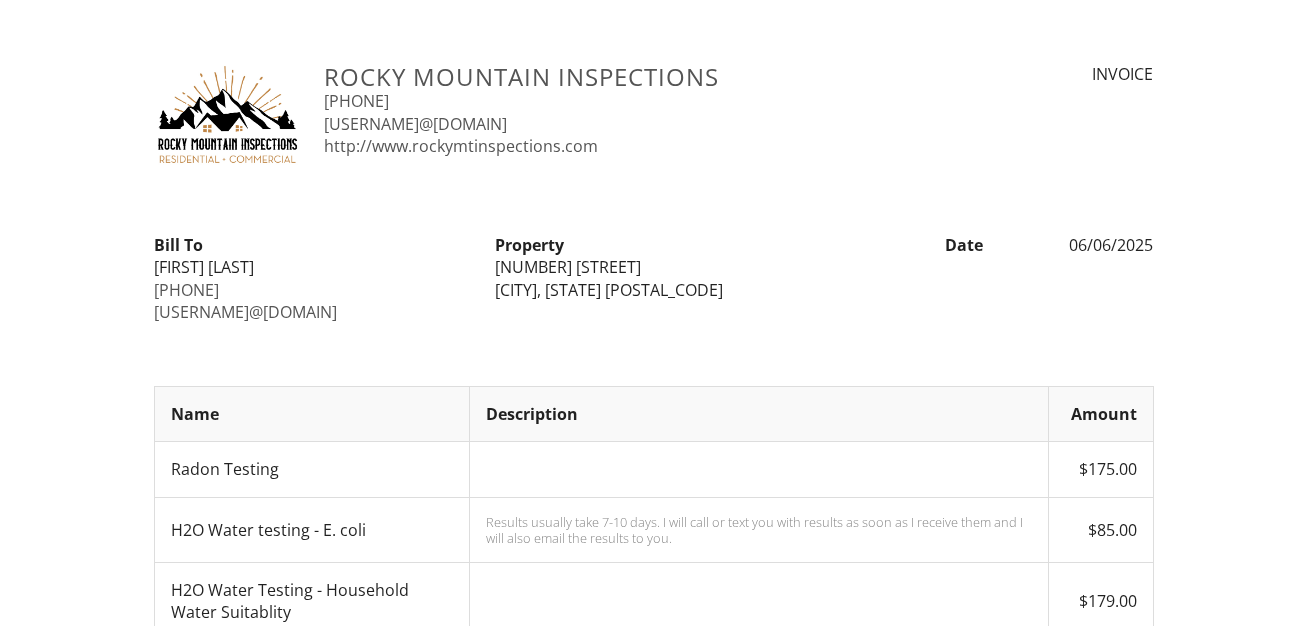 scroll, scrollTop: 0, scrollLeft: 0, axis: both 